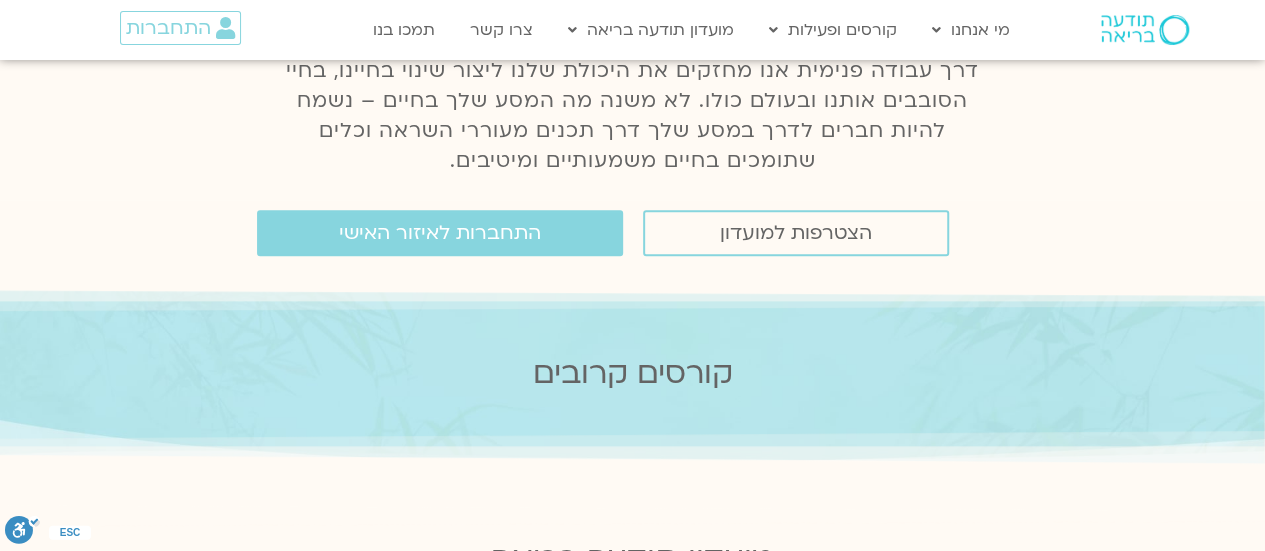 scroll, scrollTop: 0, scrollLeft: 0, axis: both 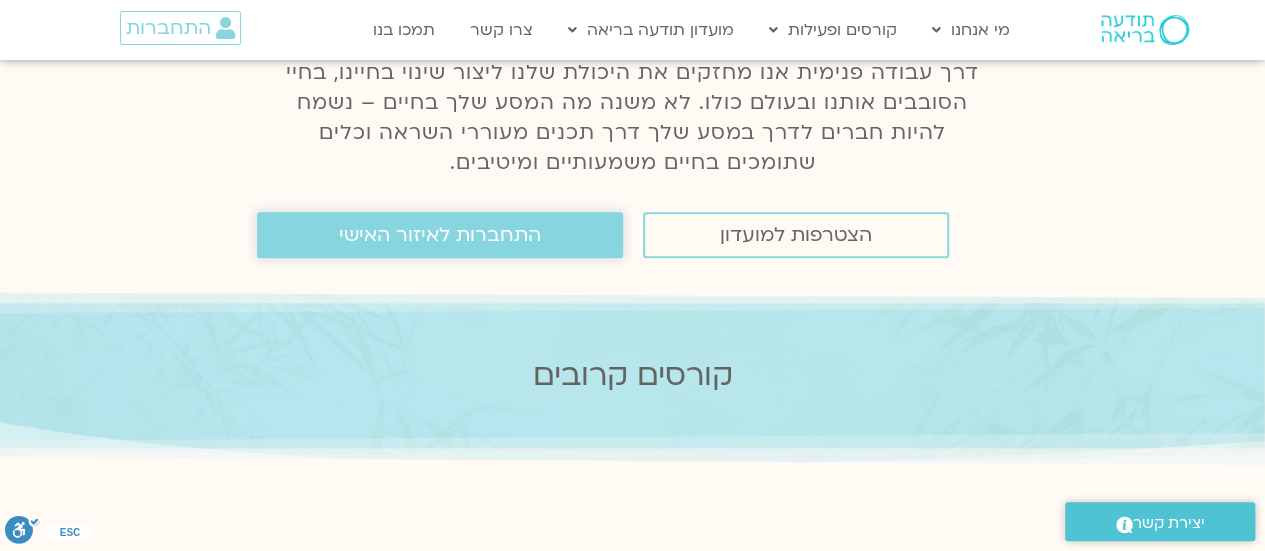 click on "התחברות לאיזור האישי" at bounding box center (440, 235) 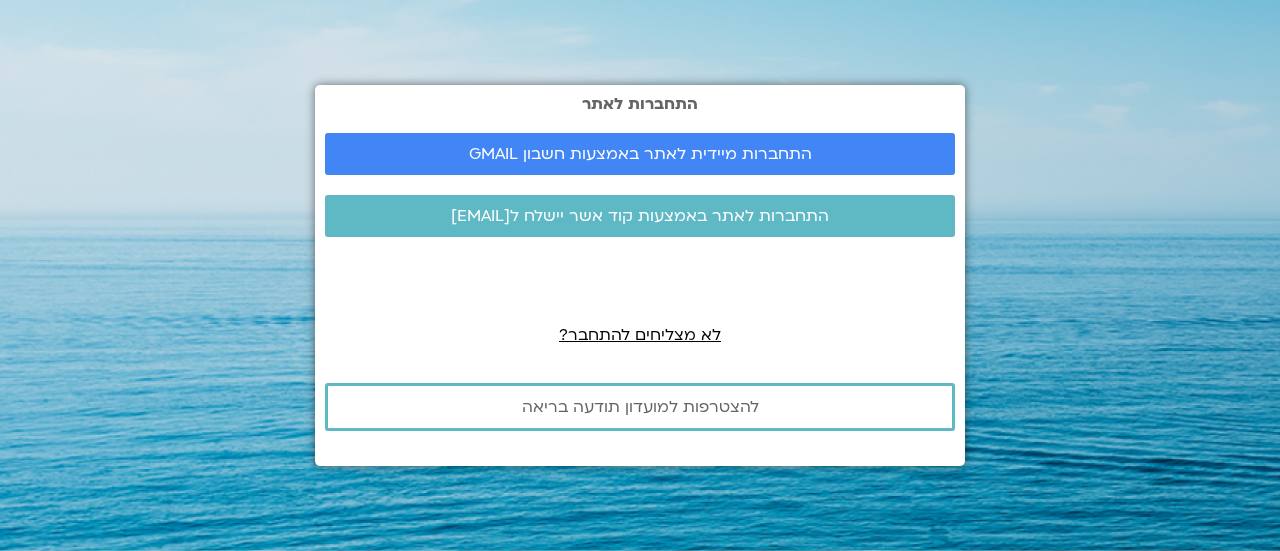 scroll, scrollTop: 0, scrollLeft: 0, axis: both 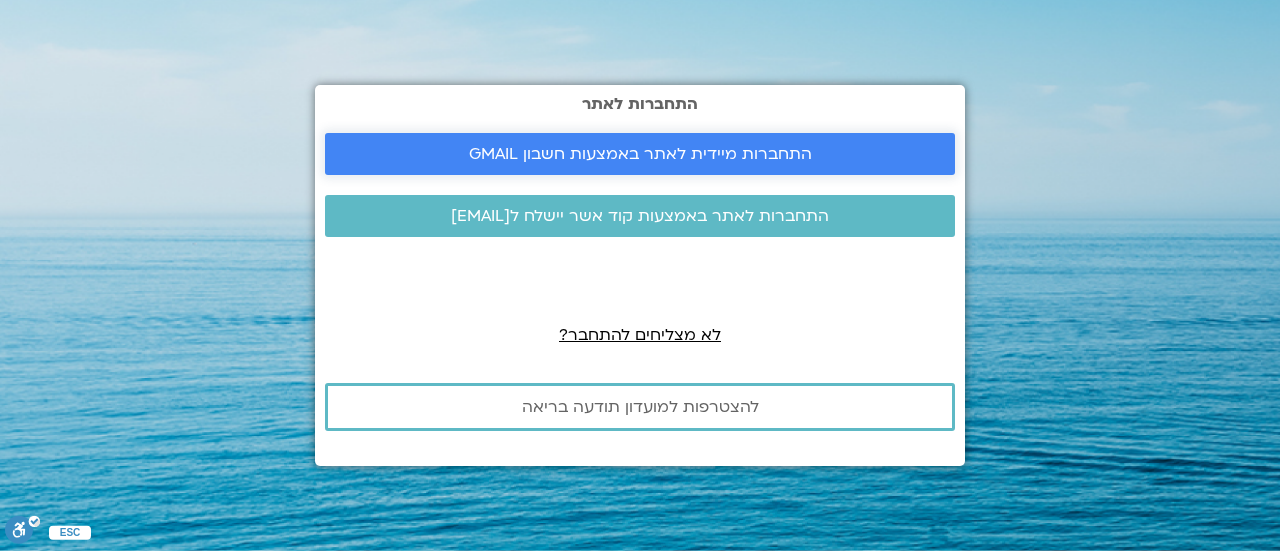 click on "התחברות מיידית לאתר באמצעות חשבון GMAIL" at bounding box center (640, 154) 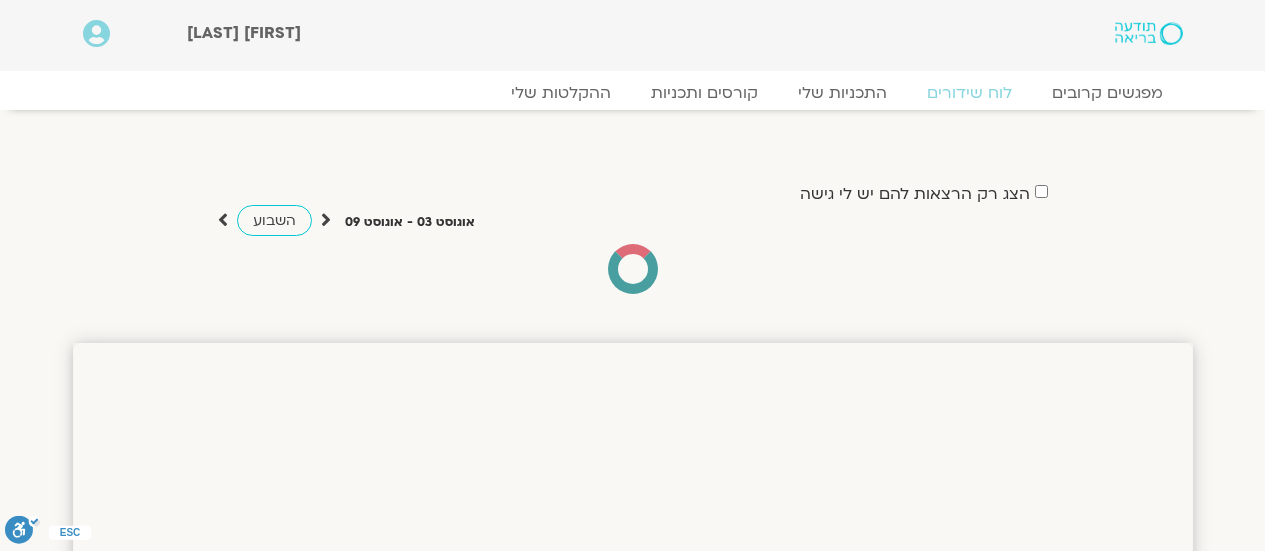 scroll, scrollTop: 0, scrollLeft: 0, axis: both 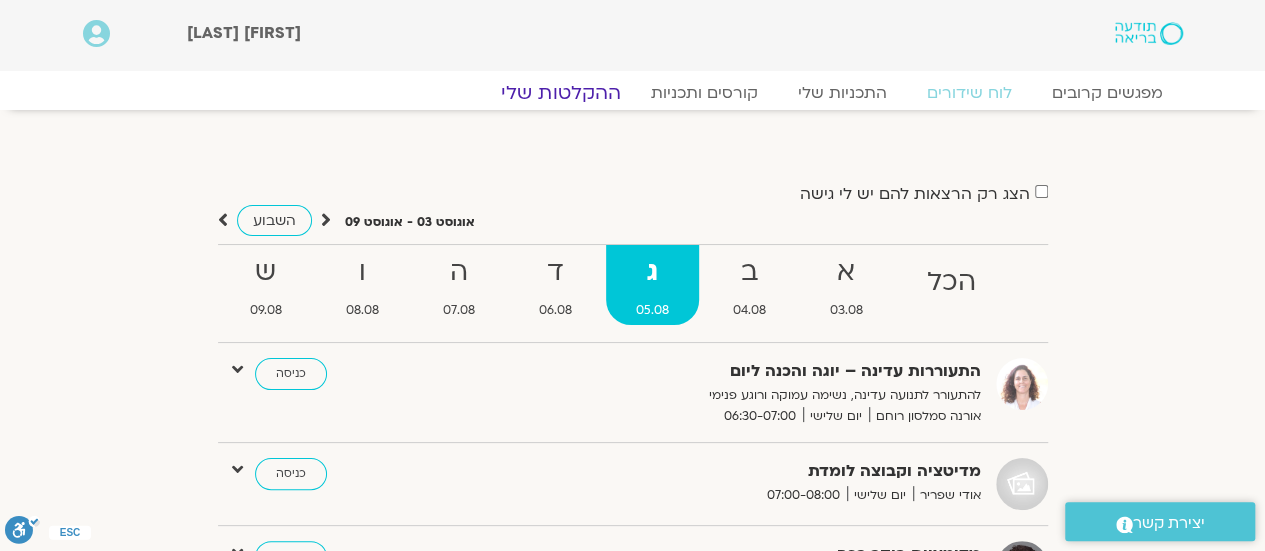 click on "ההקלטות שלי" 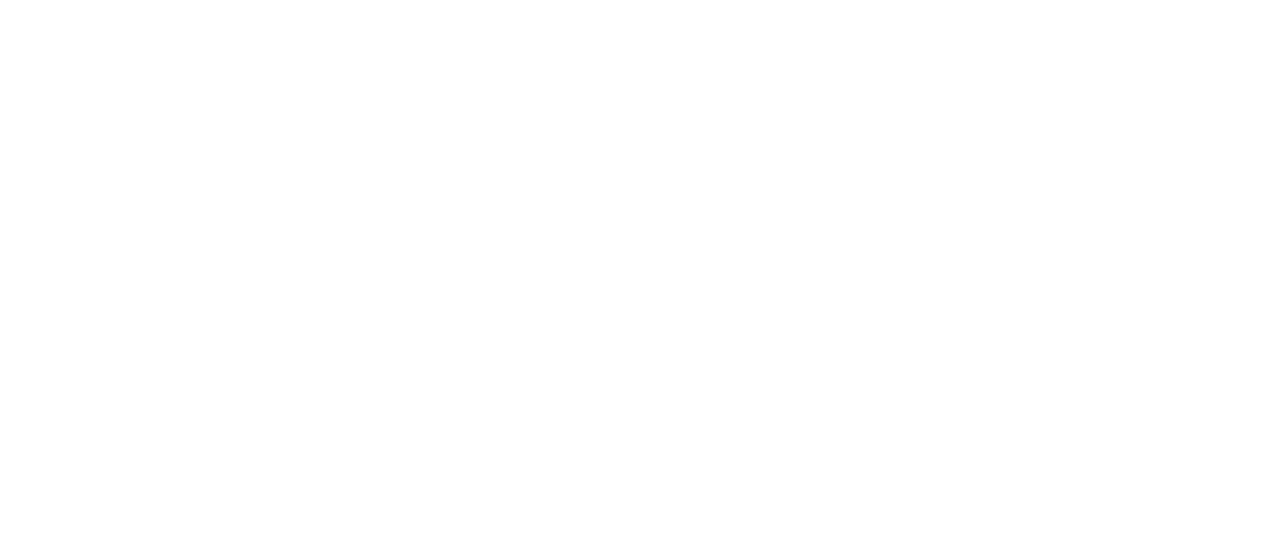 scroll, scrollTop: 0, scrollLeft: 0, axis: both 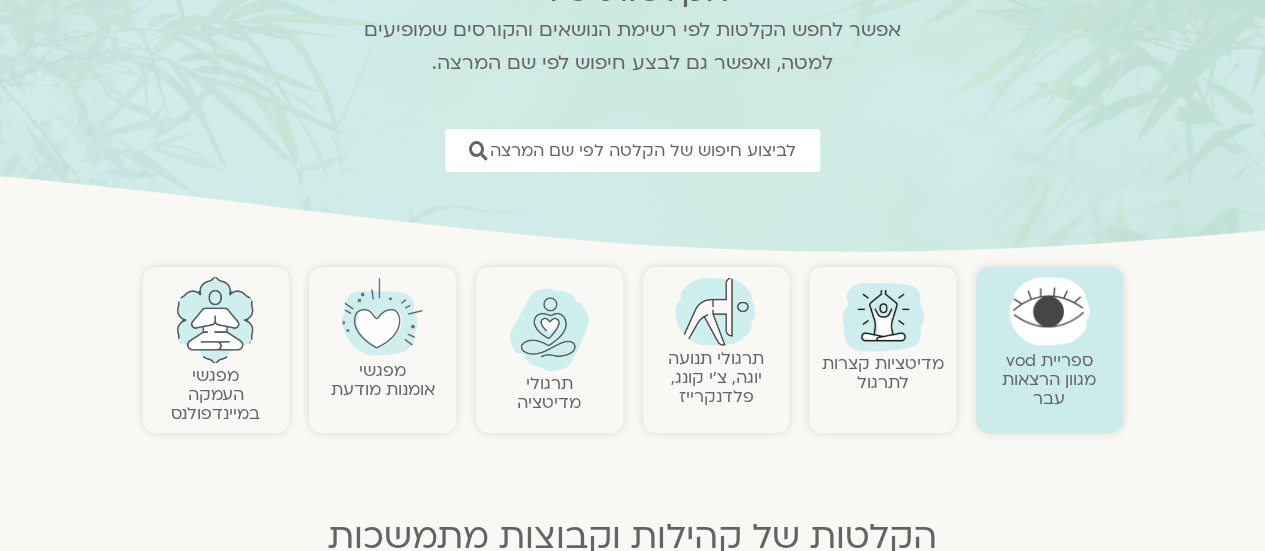 click at bounding box center [715, 311] 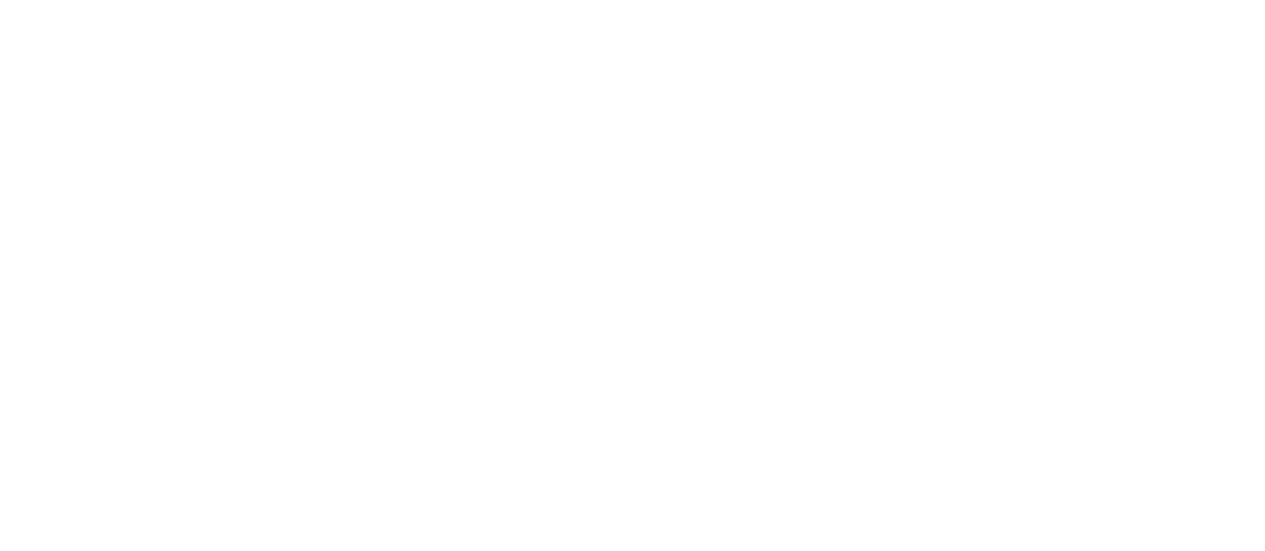 scroll, scrollTop: 0, scrollLeft: 0, axis: both 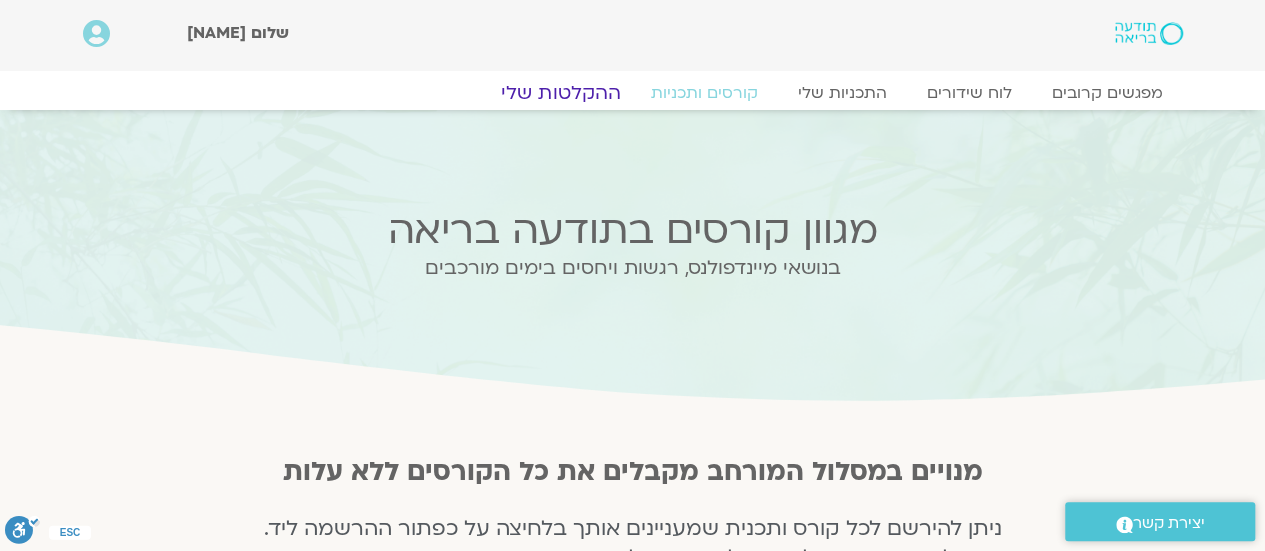 click on "ההקלטות שלי" 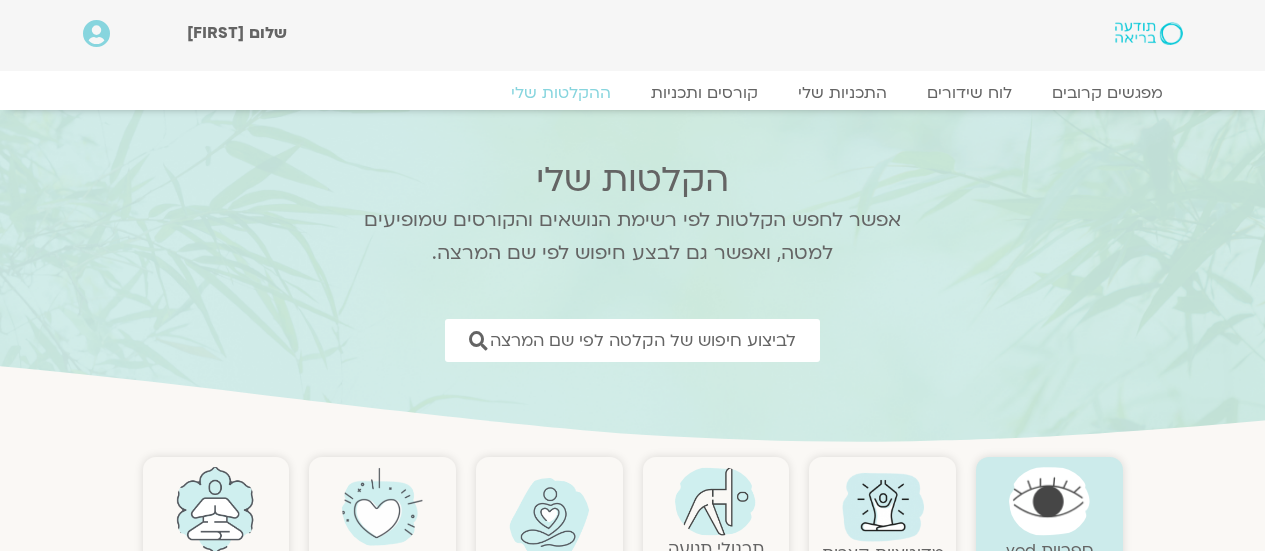 scroll, scrollTop: 0, scrollLeft: 0, axis: both 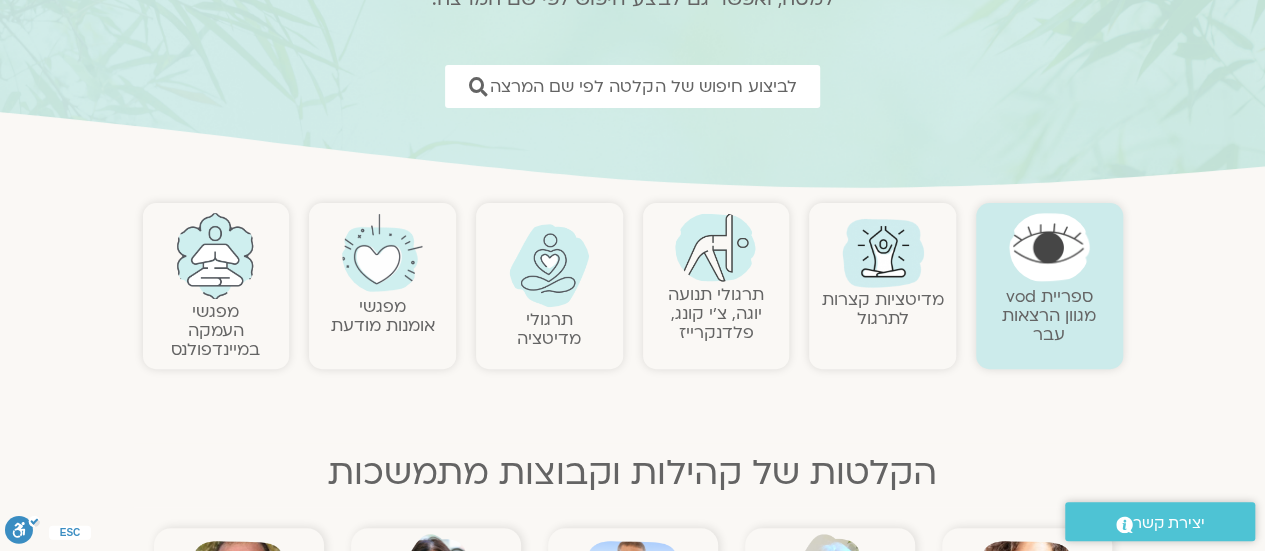 click on "תרגולי תנועה   יוגה, צ׳י קונג, פלדנקרייז" at bounding box center [716, 313] 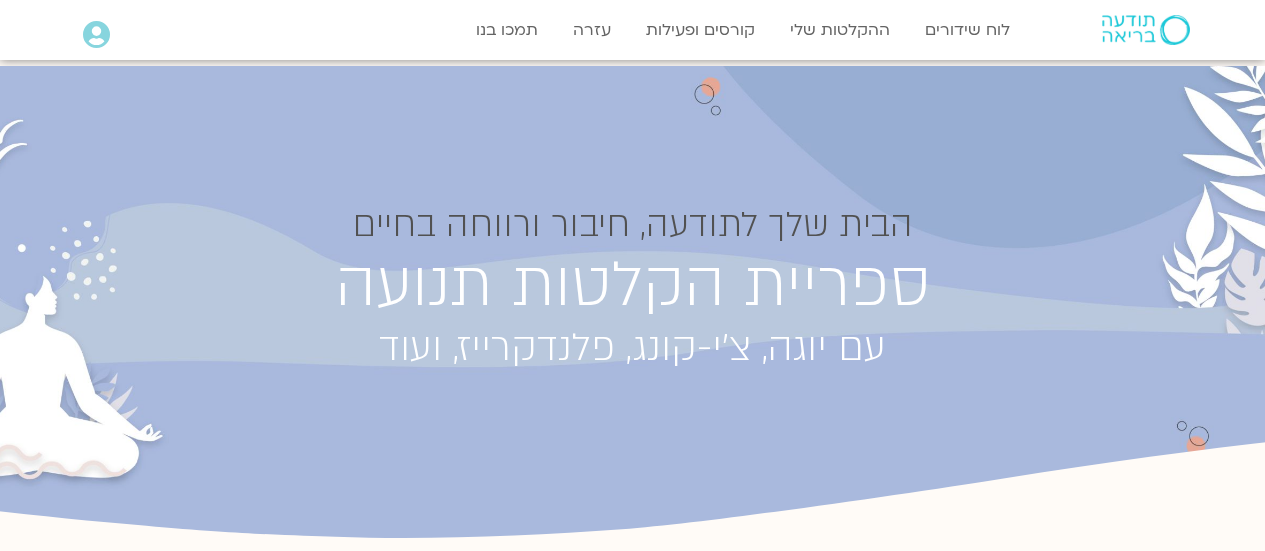 scroll, scrollTop: 0, scrollLeft: 0, axis: both 